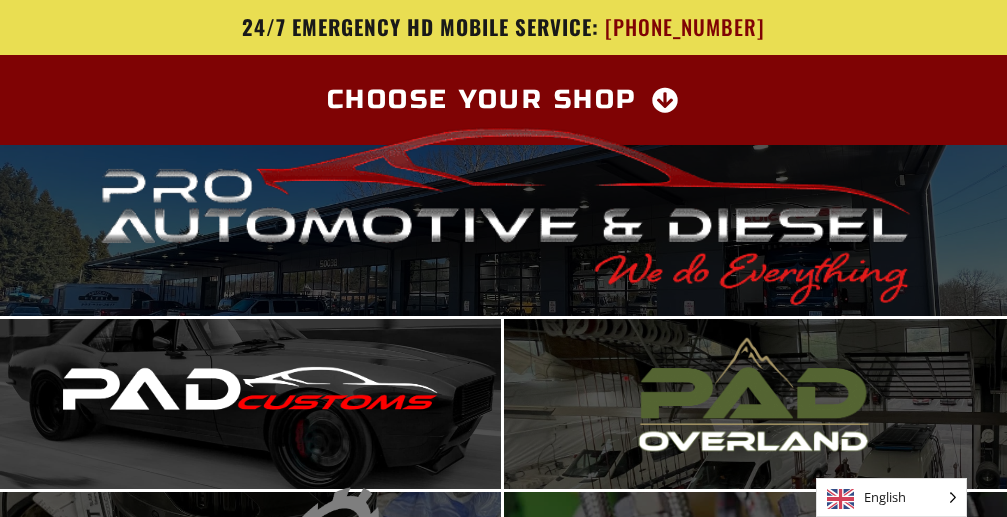 scroll, scrollTop: 0, scrollLeft: 0, axis: both 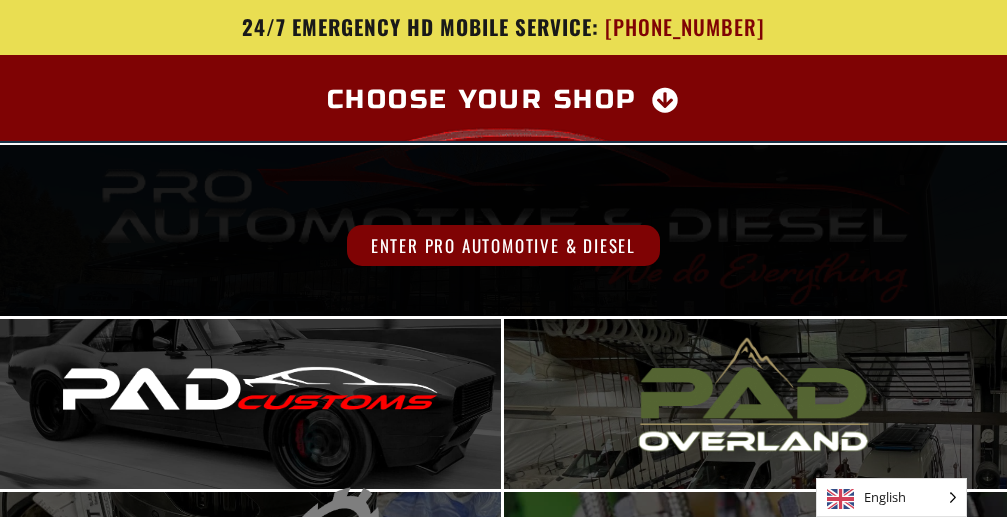 click on "Enter Pro Automotive & Diesel" at bounding box center [503, 245] 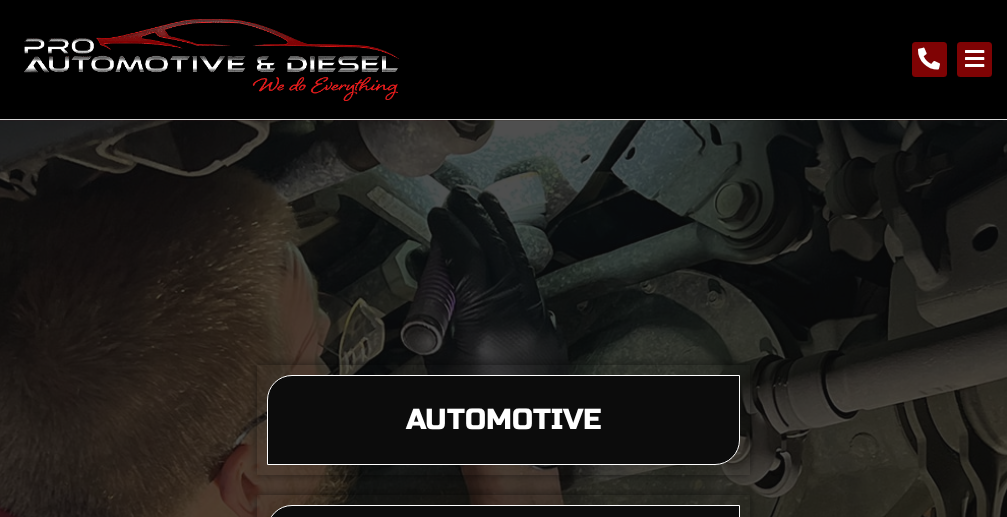 scroll, scrollTop: 0, scrollLeft: 0, axis: both 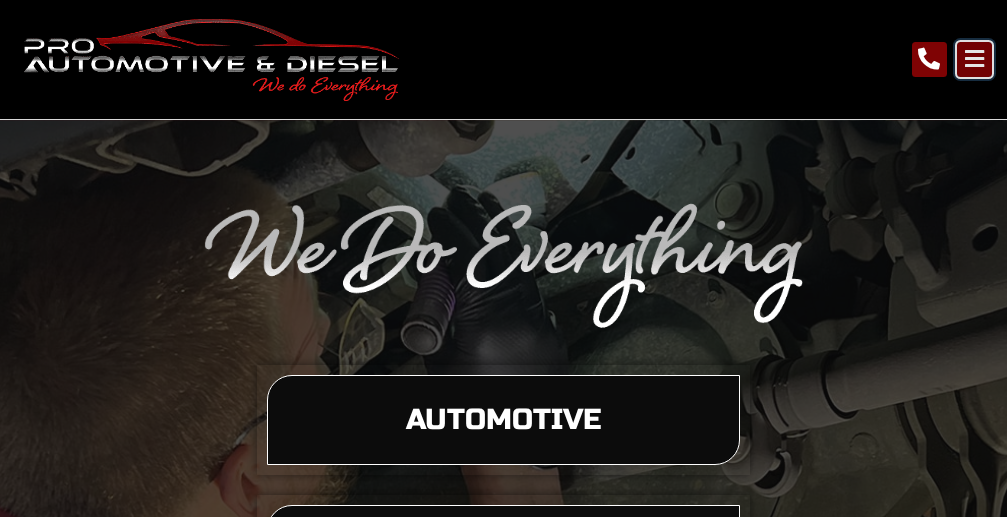 click at bounding box center [974, 59] 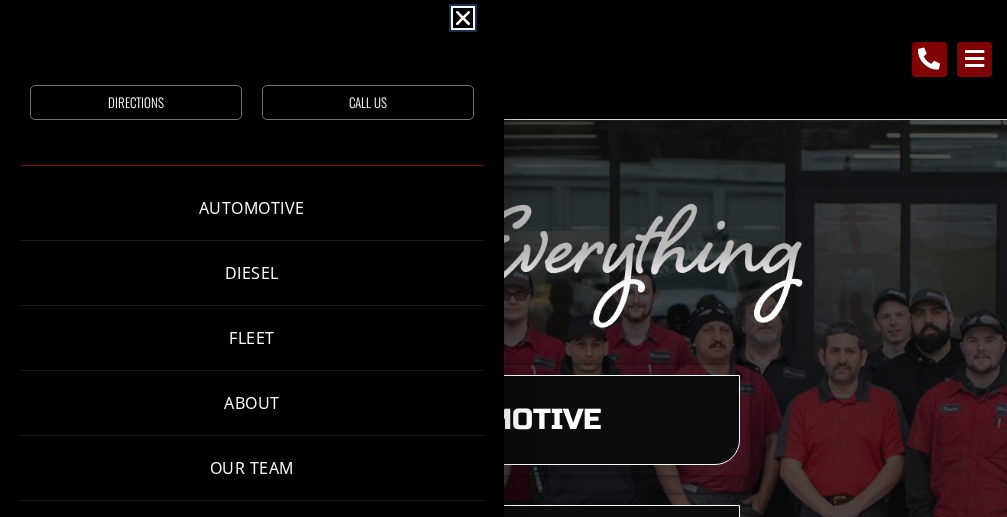 scroll, scrollTop: 20, scrollLeft: 0, axis: vertical 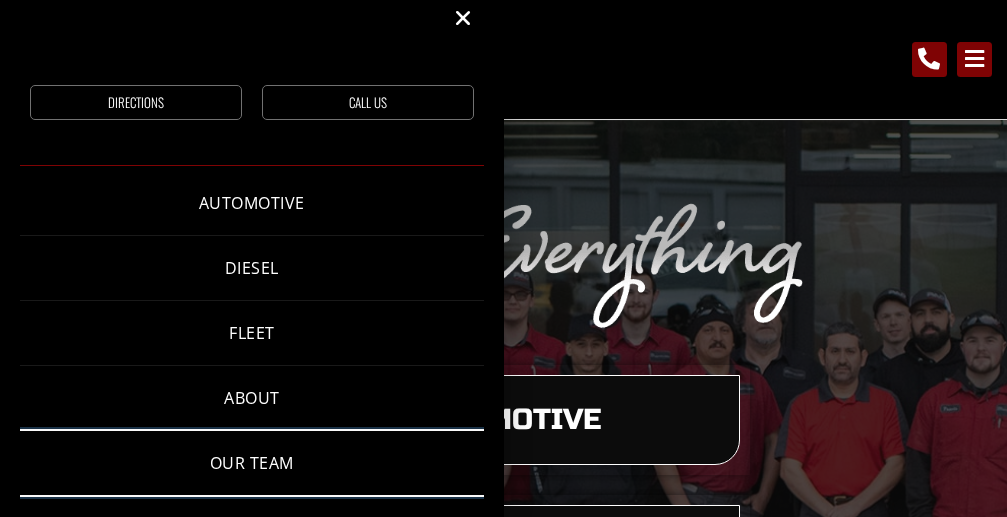 click on "Our Team" 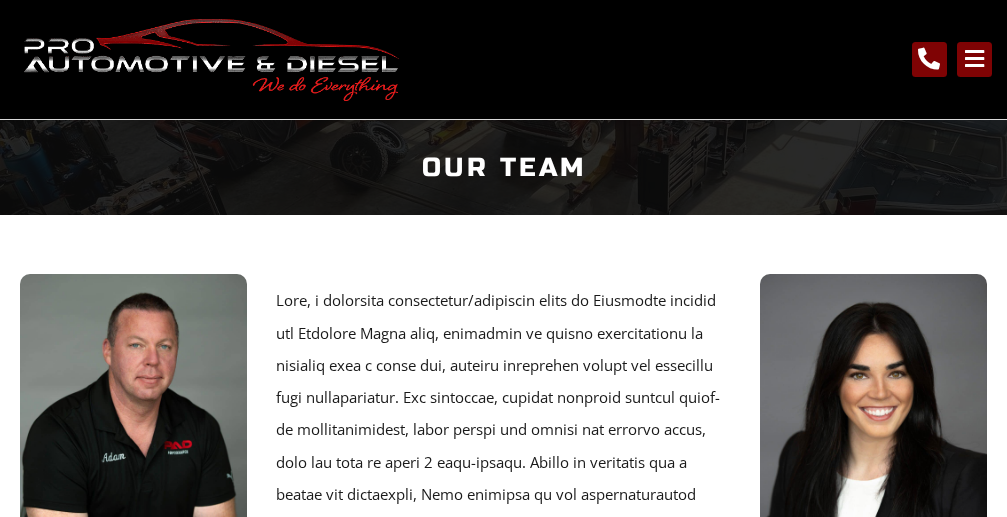 scroll, scrollTop: 0, scrollLeft: 0, axis: both 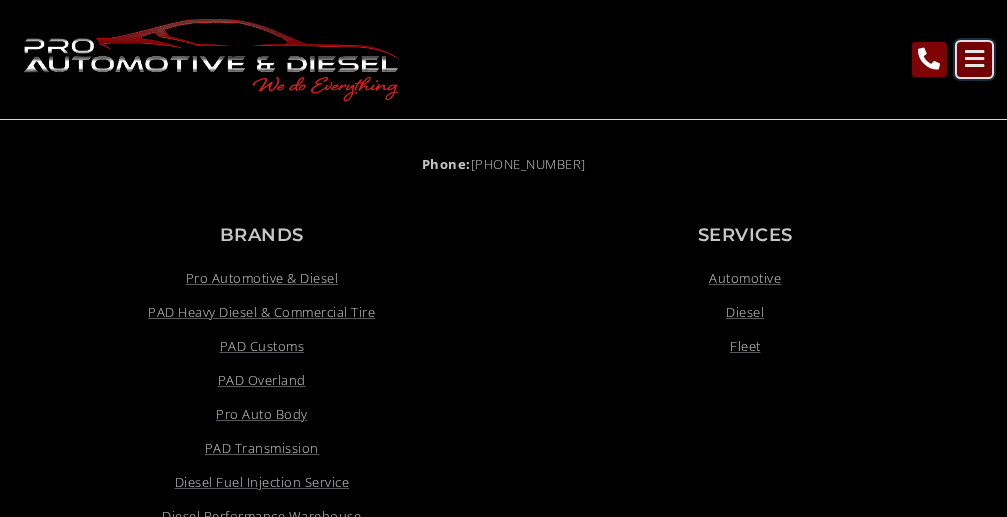 click at bounding box center [974, 59] 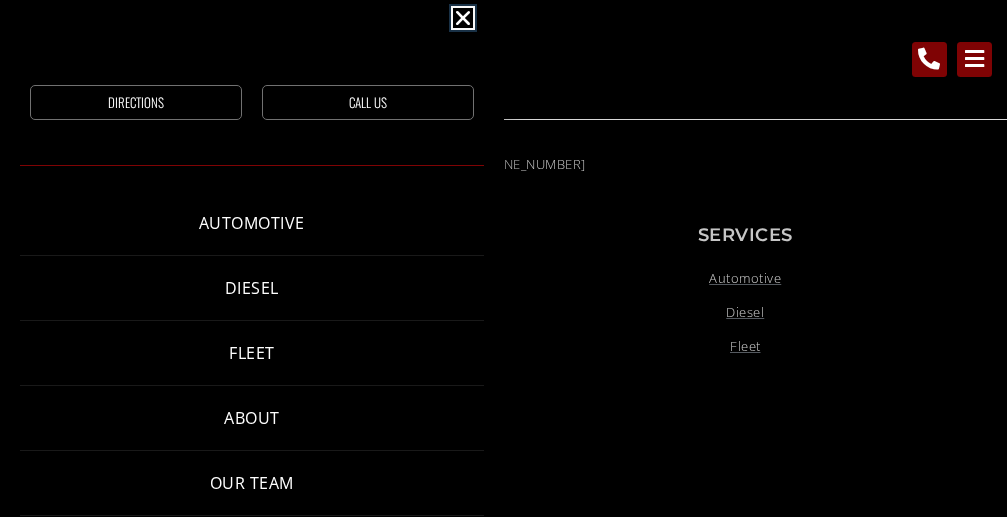 scroll, scrollTop: 20, scrollLeft: 0, axis: vertical 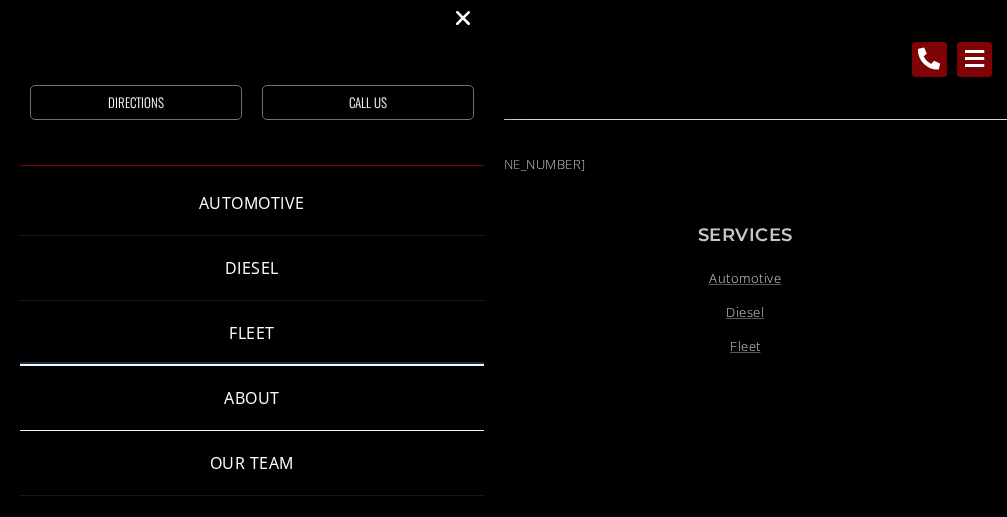 click on "About" 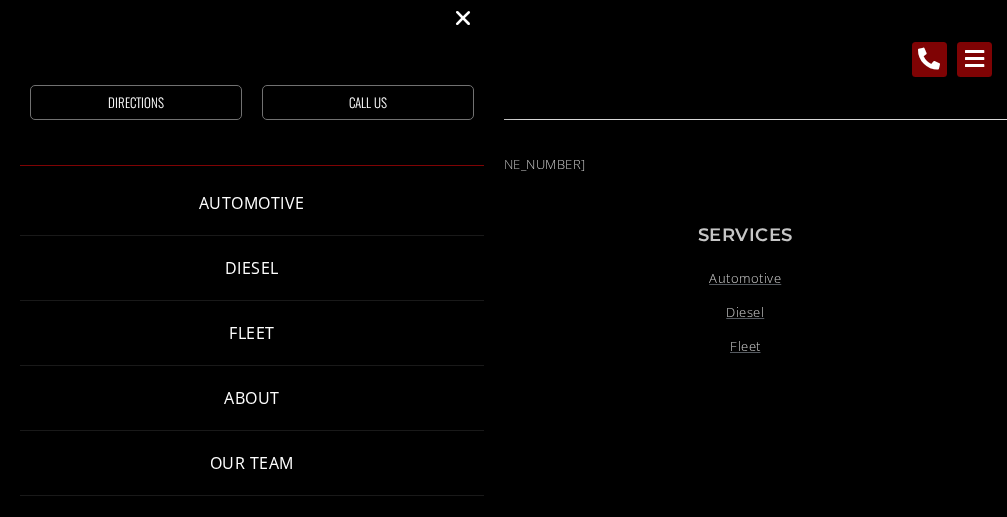 scroll, scrollTop: 4492, scrollLeft: 0, axis: vertical 